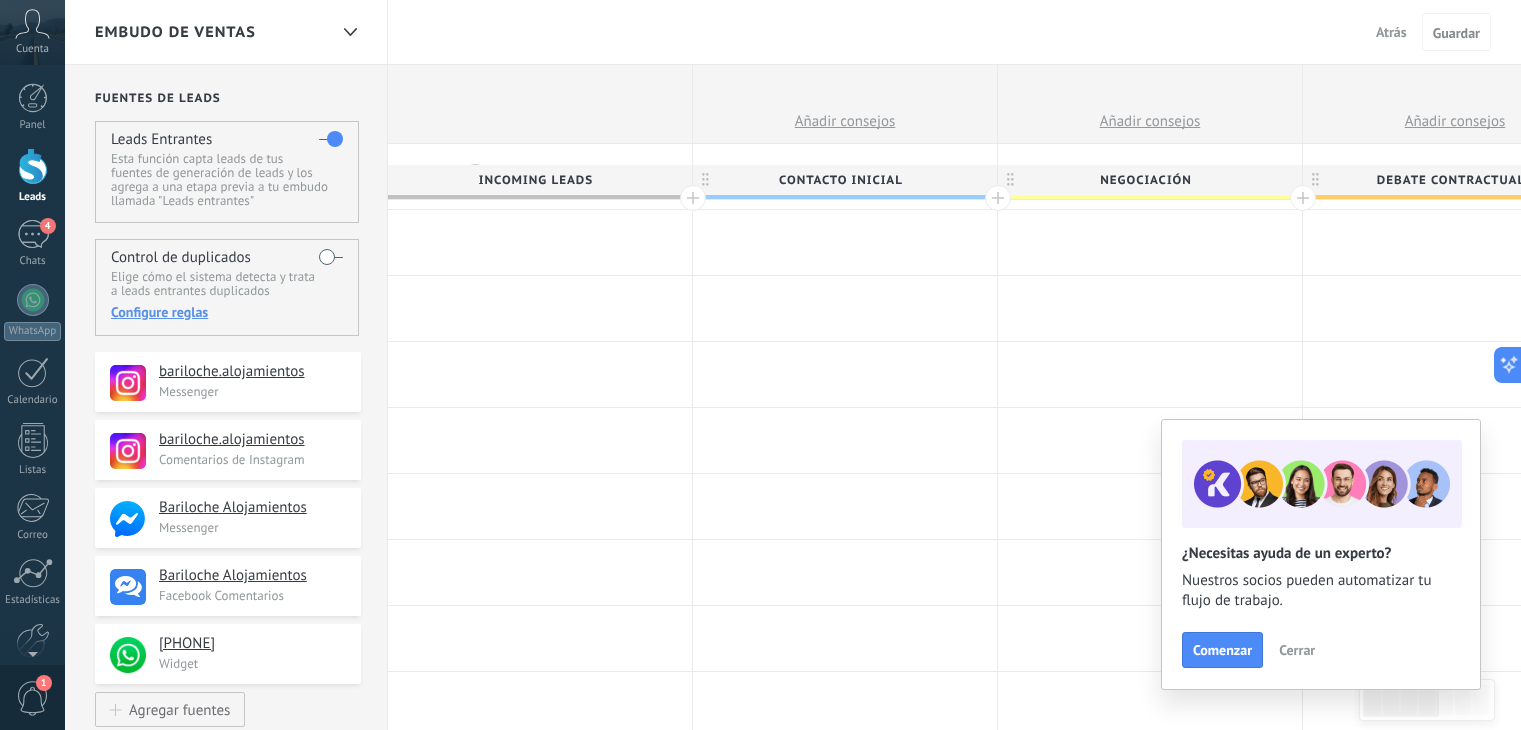 scroll, scrollTop: 100, scrollLeft: 0, axis: vertical 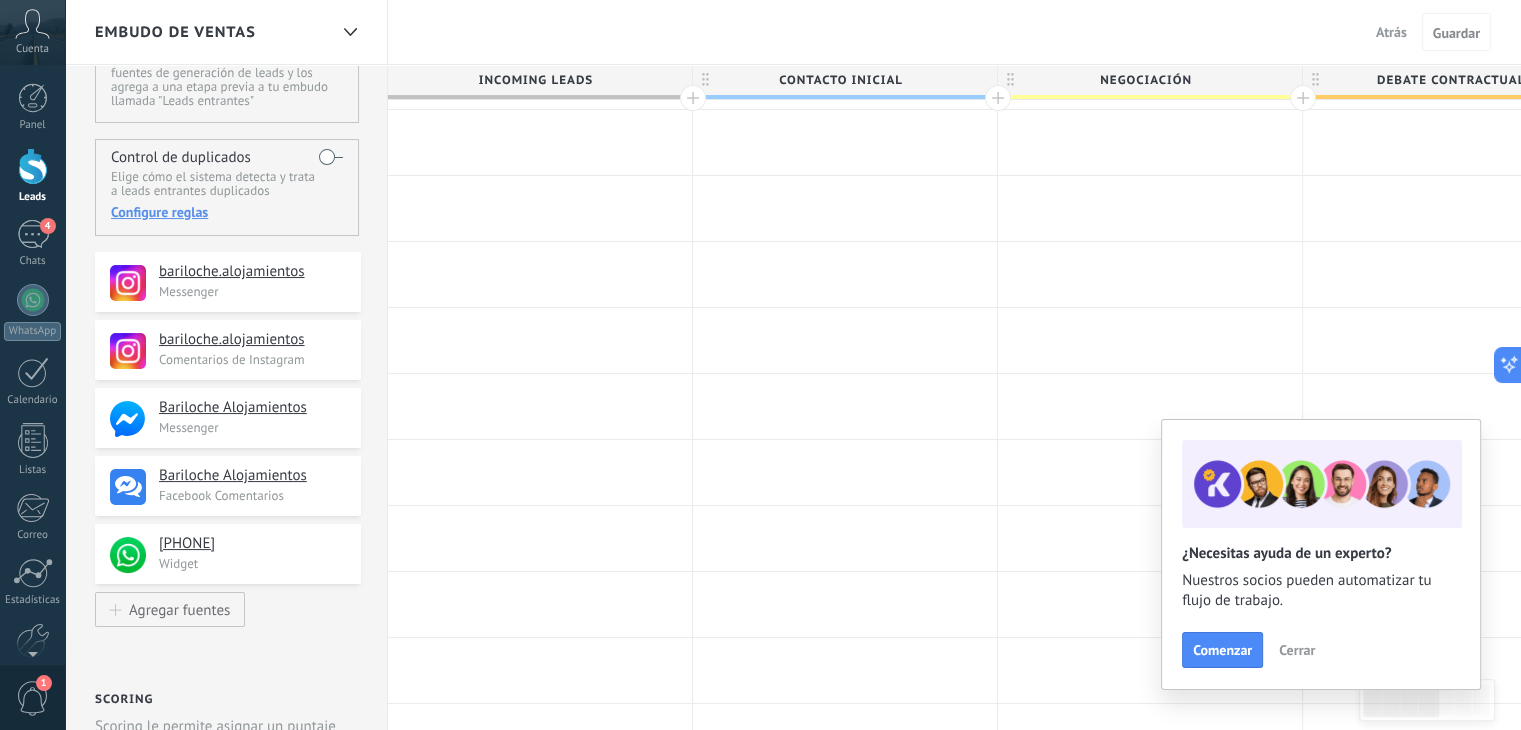 click at bounding box center [33, 166] 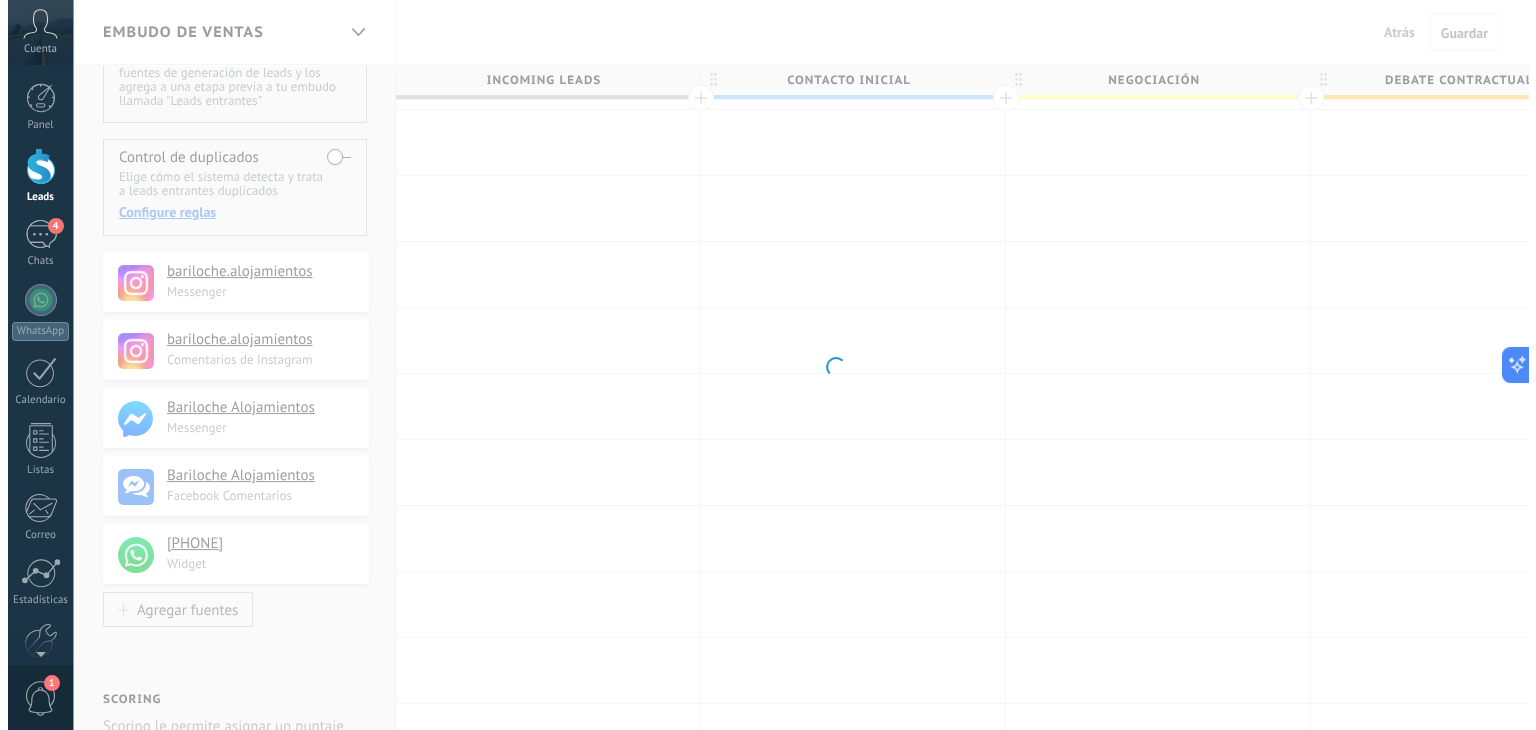 scroll, scrollTop: 0, scrollLeft: 0, axis: both 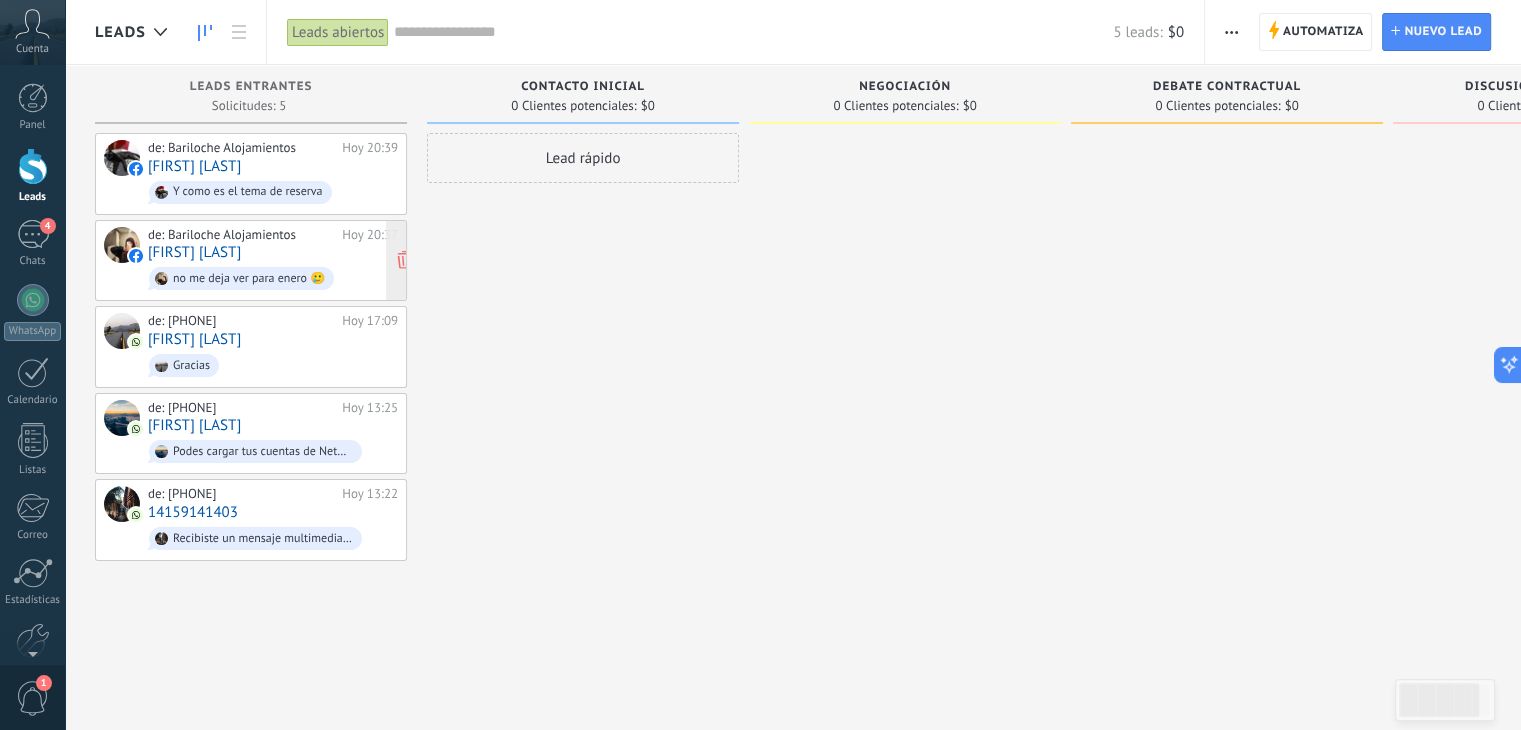 click on "[FIRST] [LAST]" at bounding box center (194, 252) 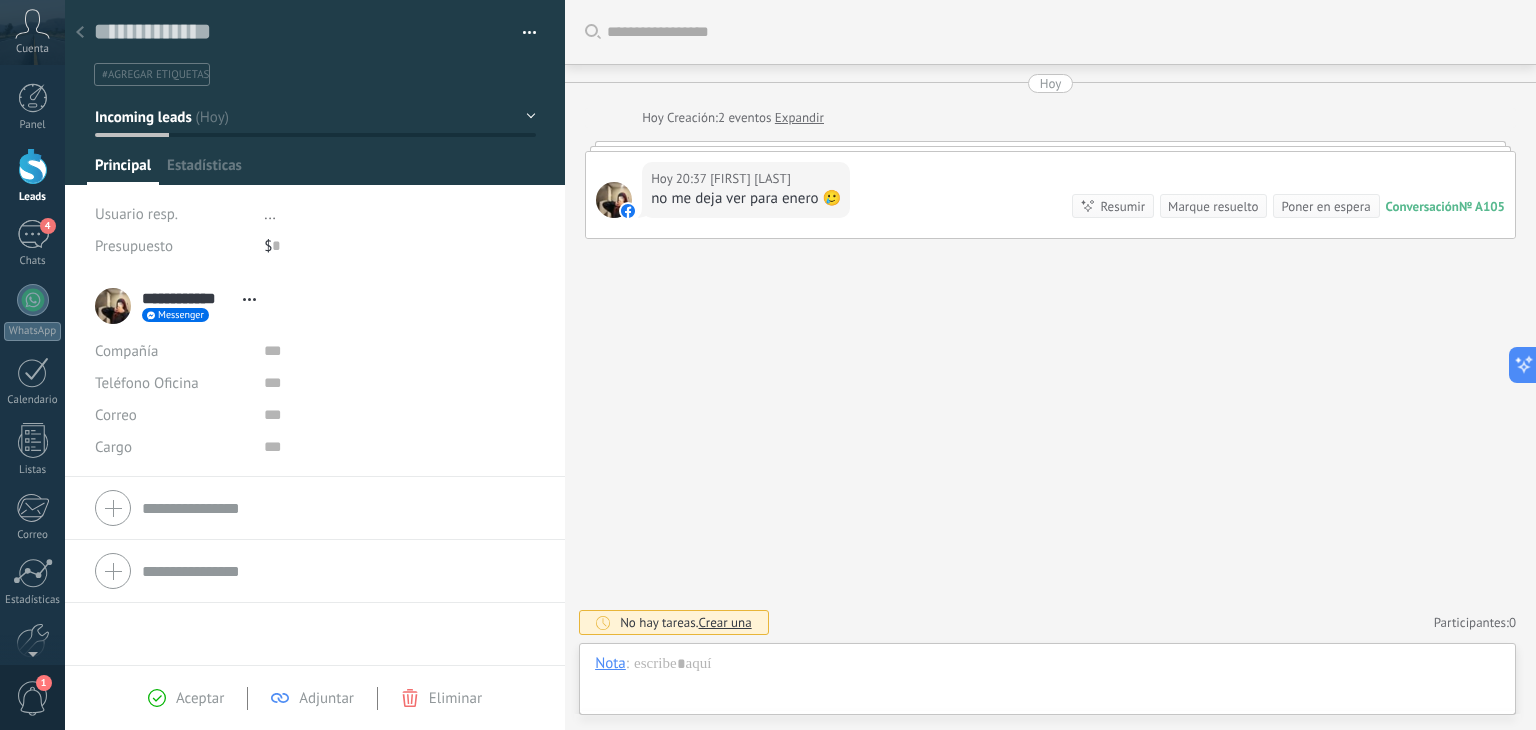 scroll, scrollTop: 29, scrollLeft: 0, axis: vertical 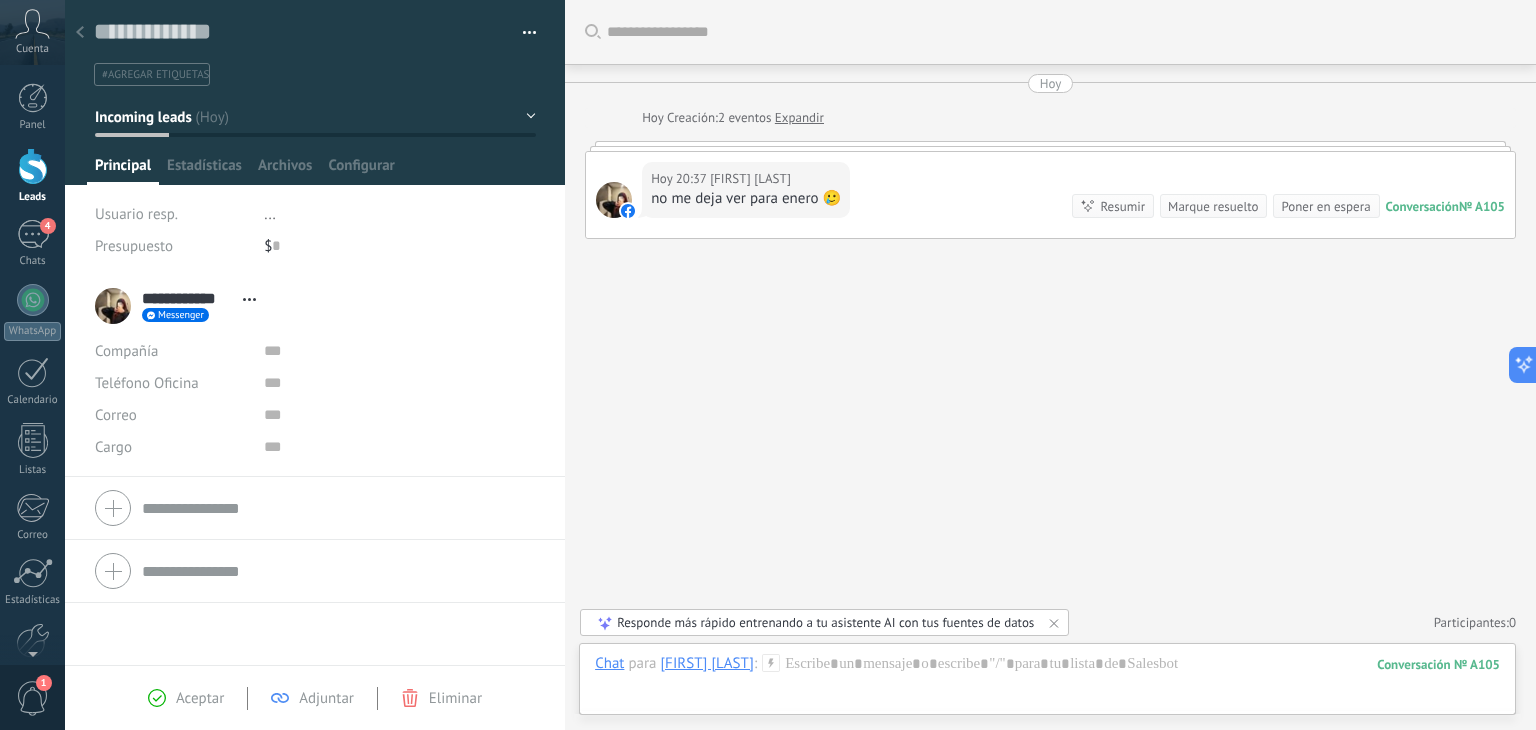 click 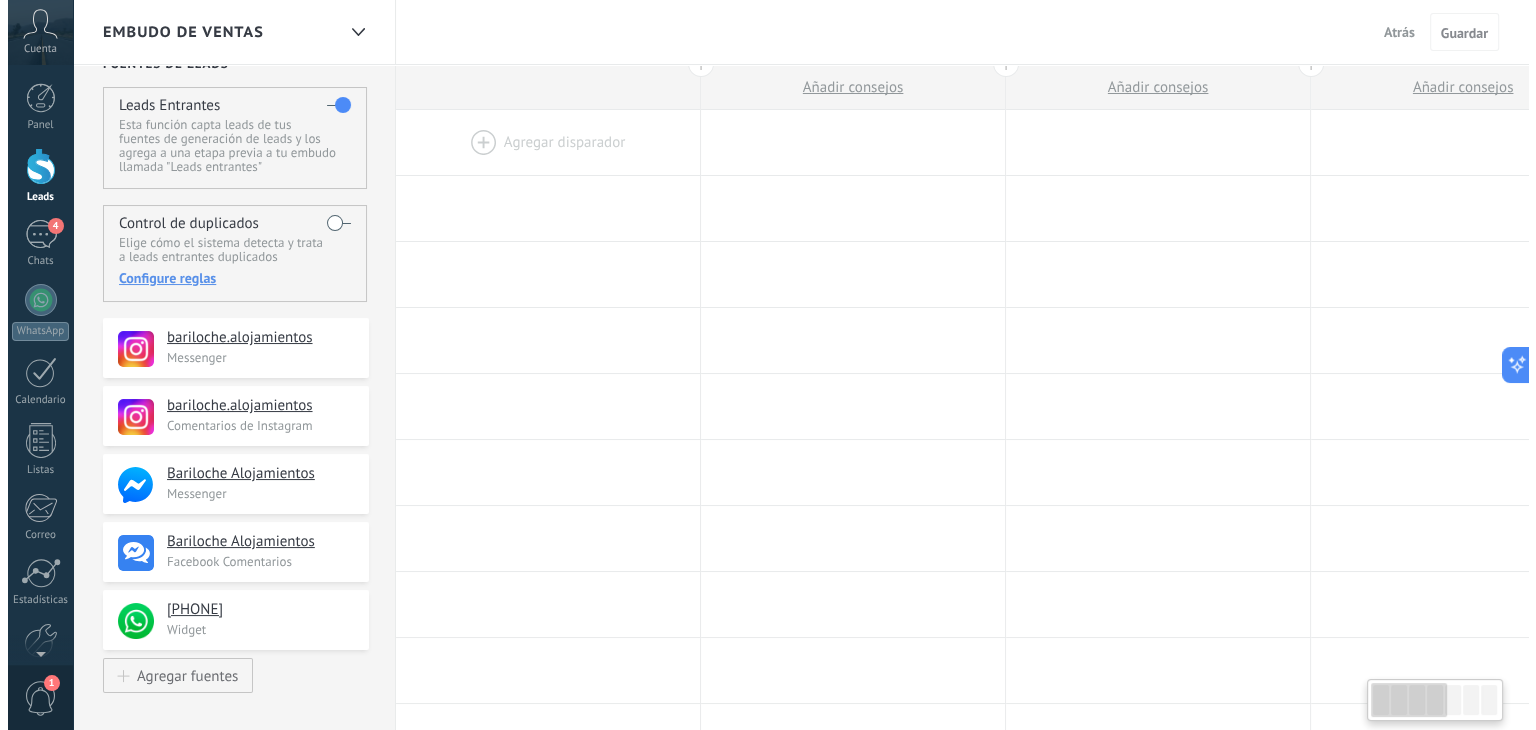 scroll, scrollTop: 0, scrollLeft: 0, axis: both 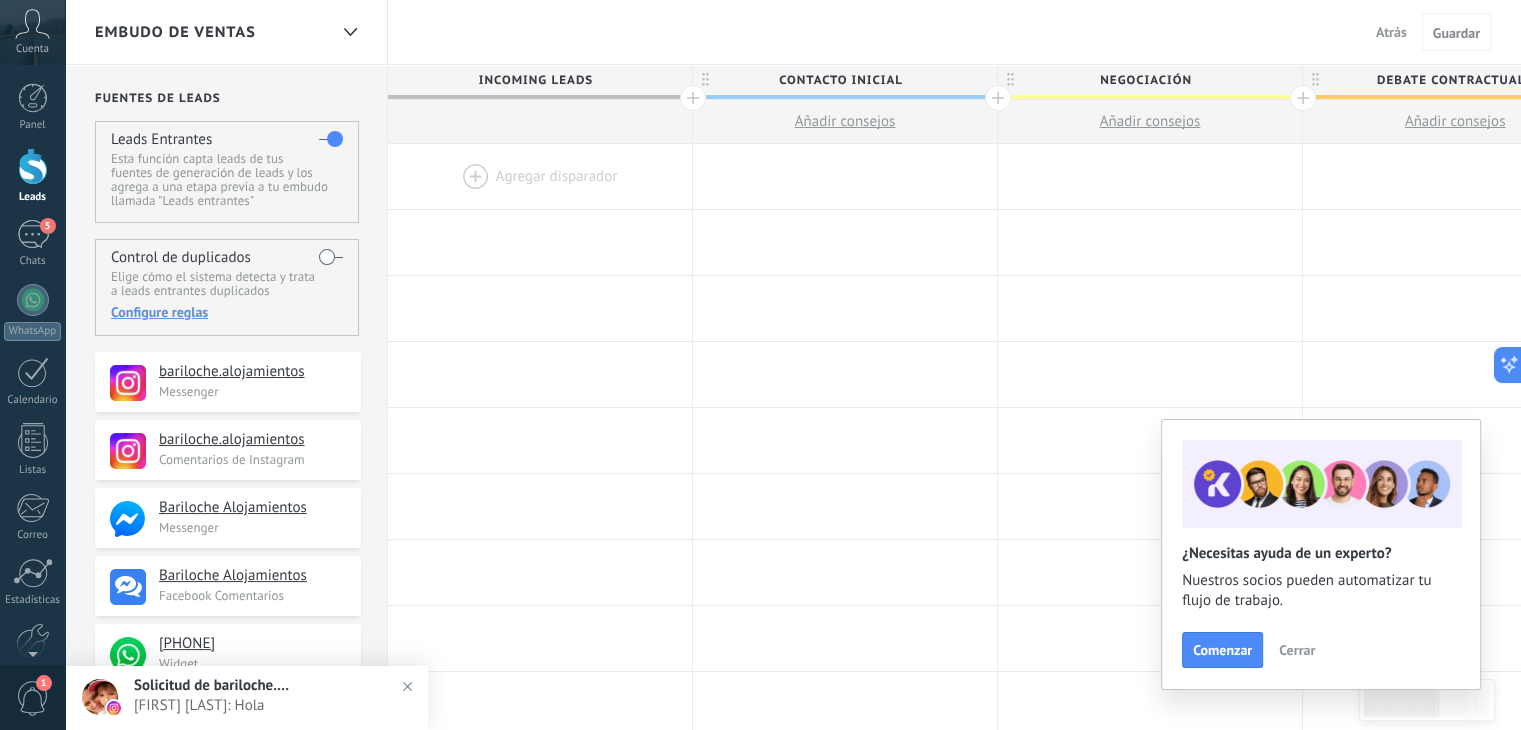 click at bounding box center [33, 166] 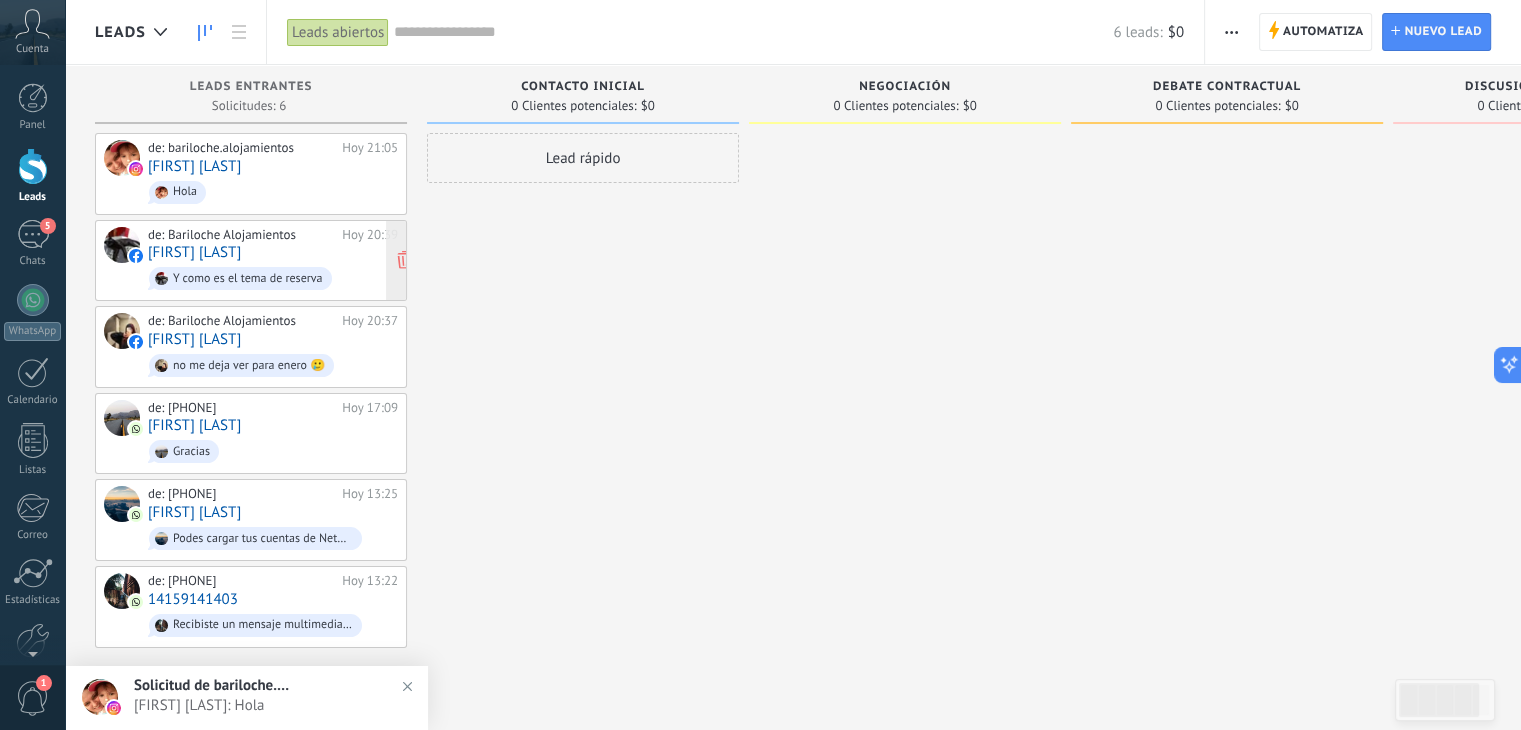click on "[FIRST] [LAST]" at bounding box center (194, 252) 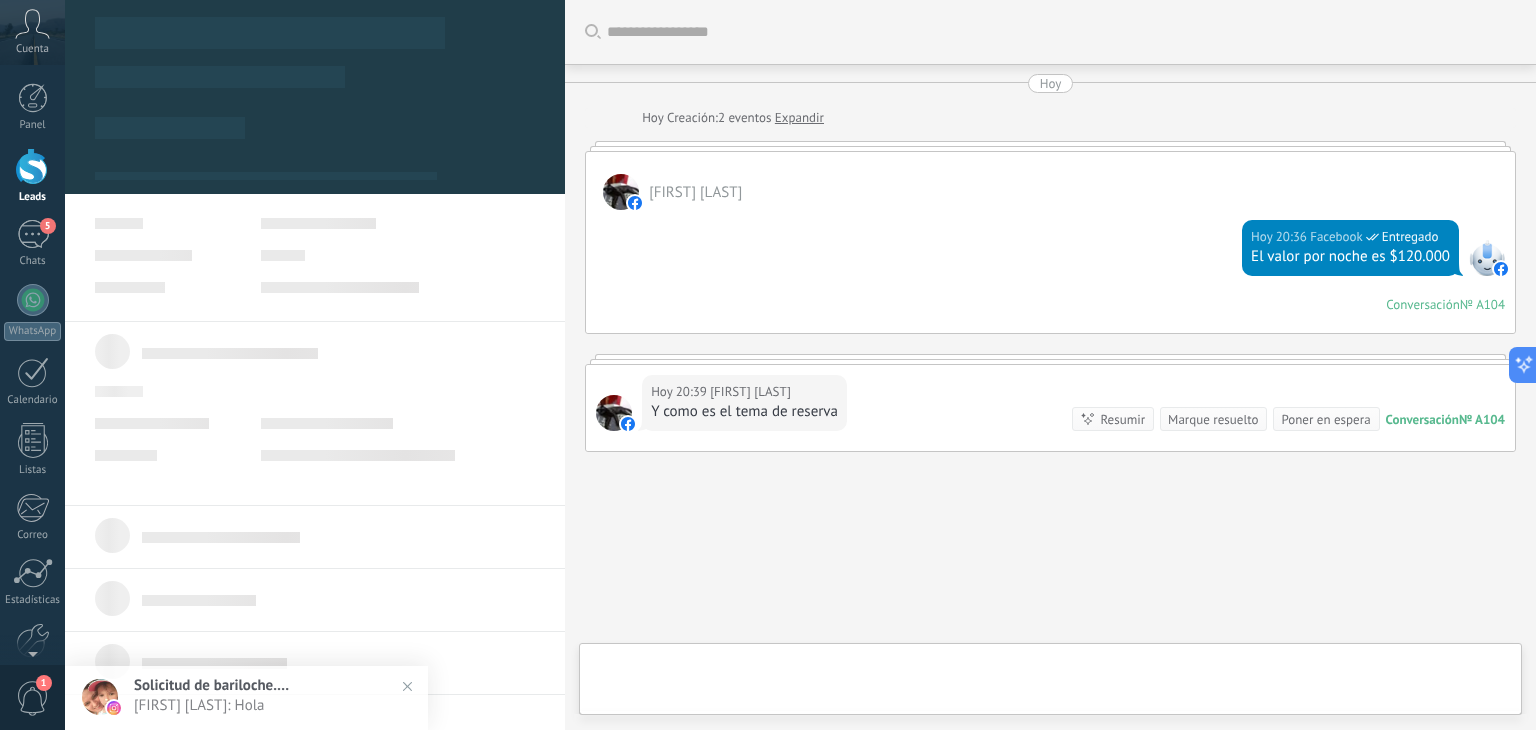 type on "**********" 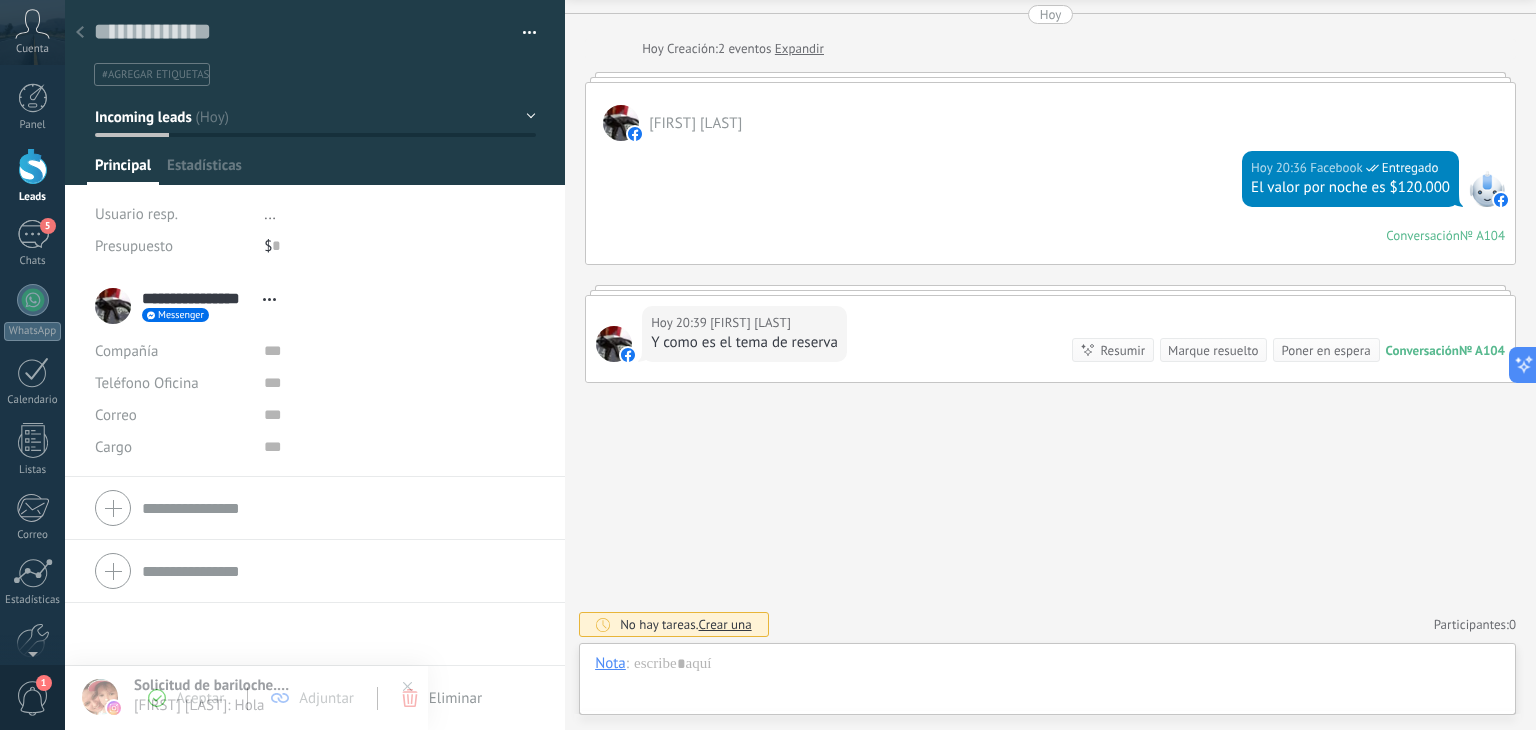 scroll, scrollTop: 29, scrollLeft: 0, axis: vertical 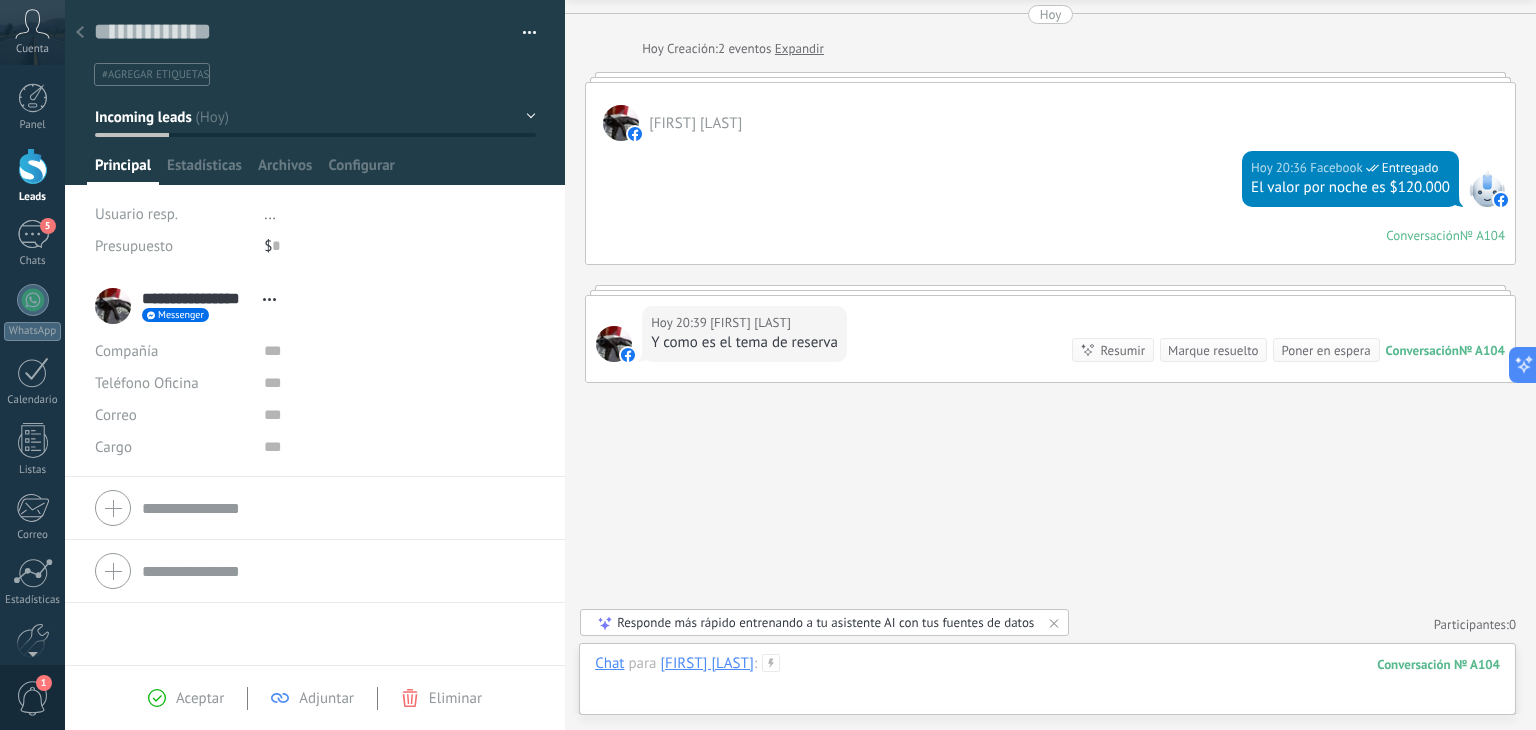 click at bounding box center (1047, 684) 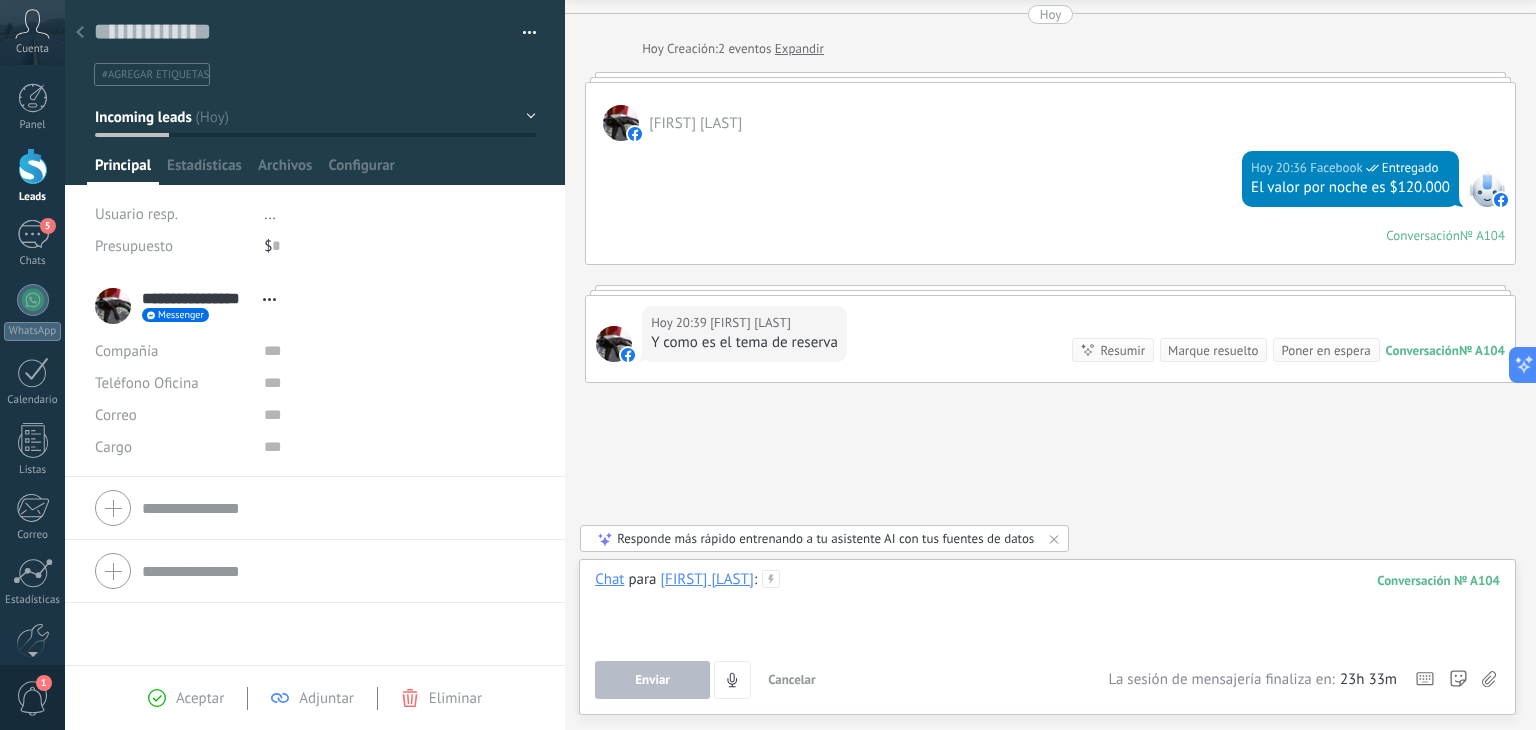 type 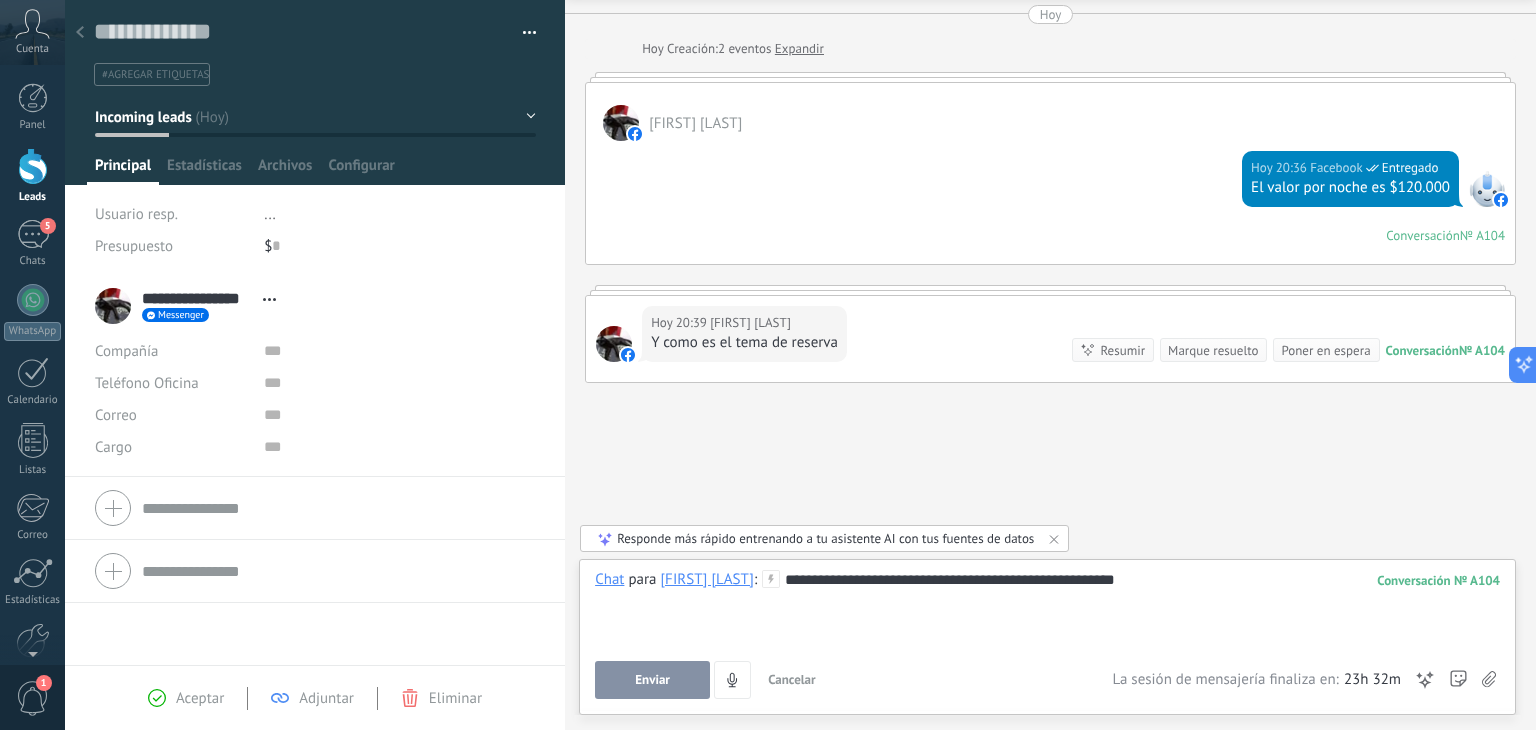 click on "Enviar" at bounding box center (652, 680) 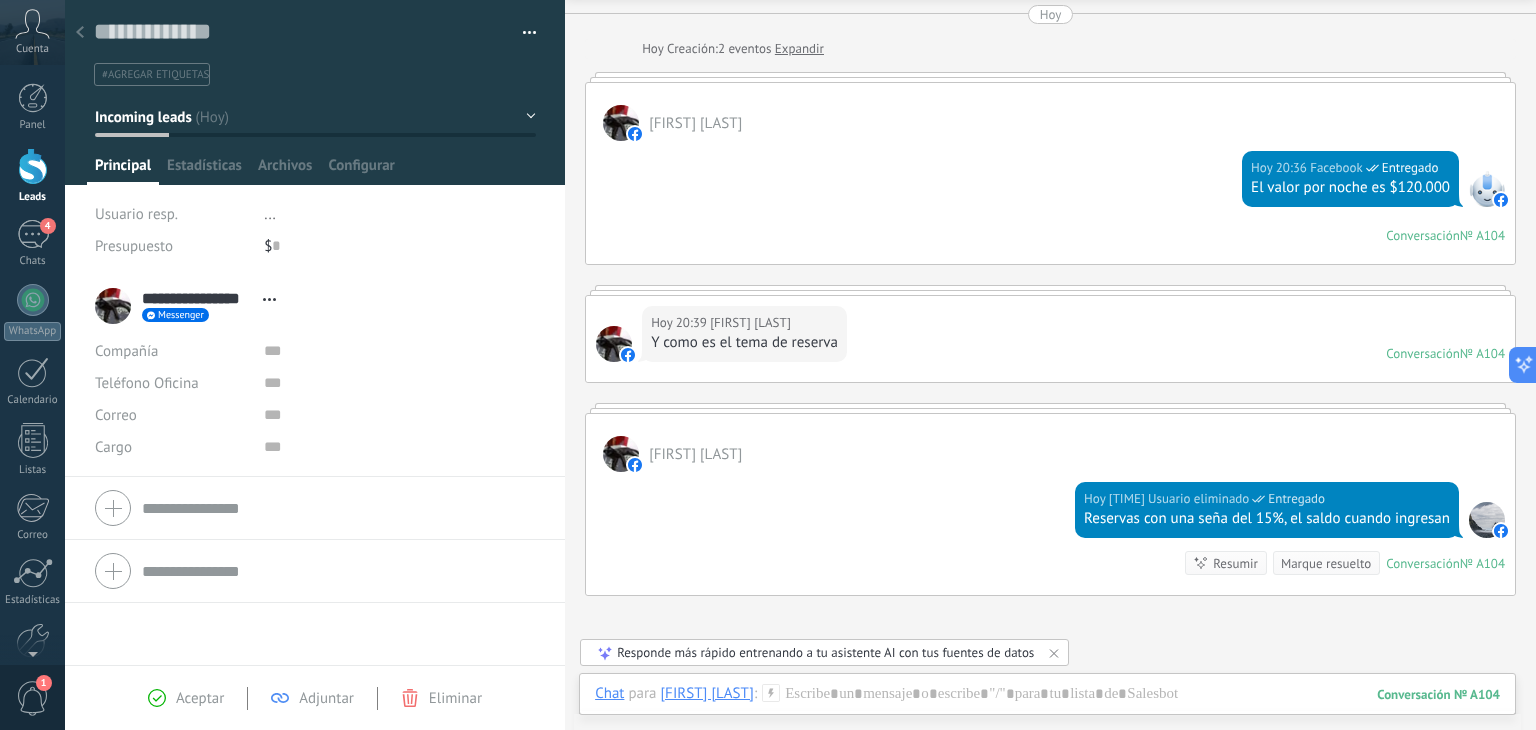 scroll, scrollTop: 0, scrollLeft: 0, axis: both 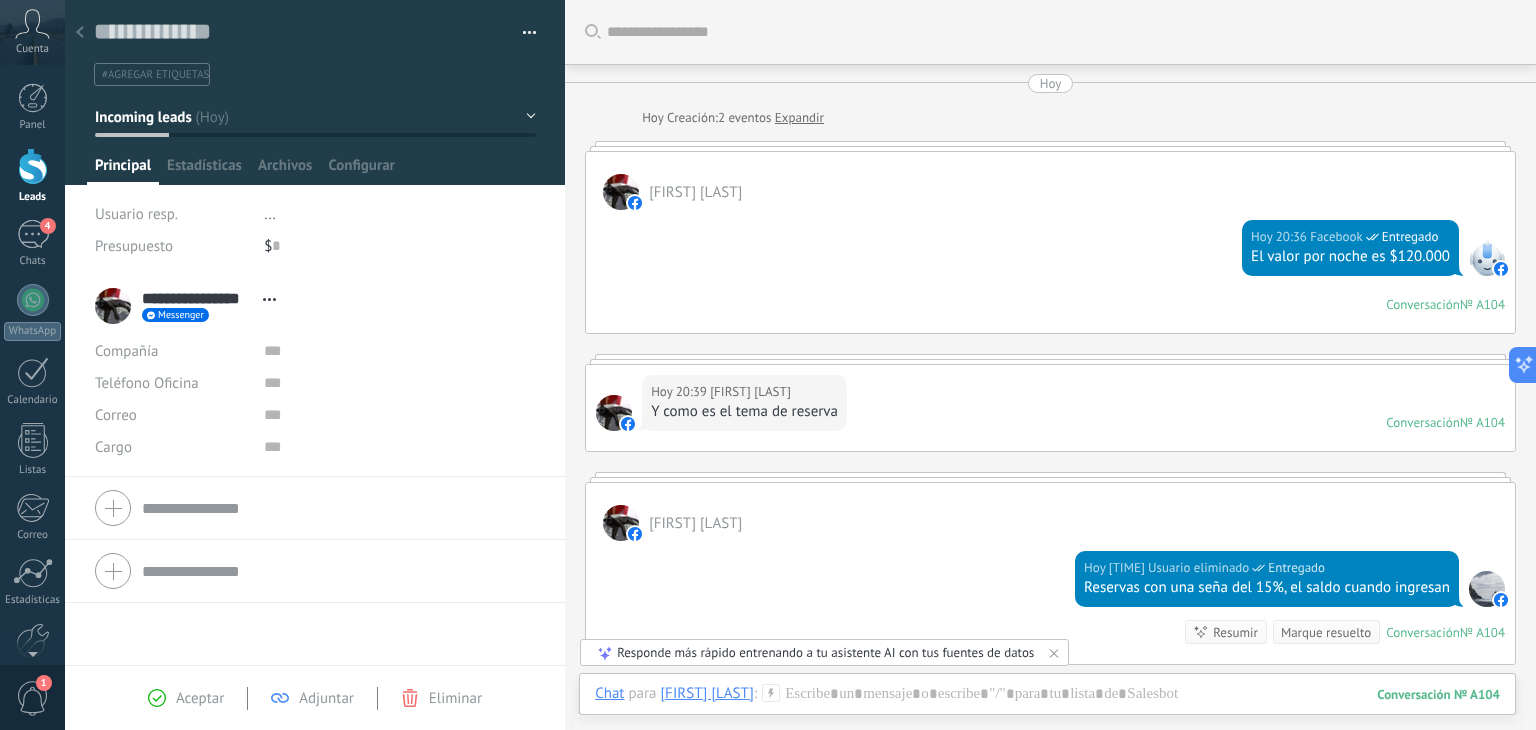 click at bounding box center (33, 166) 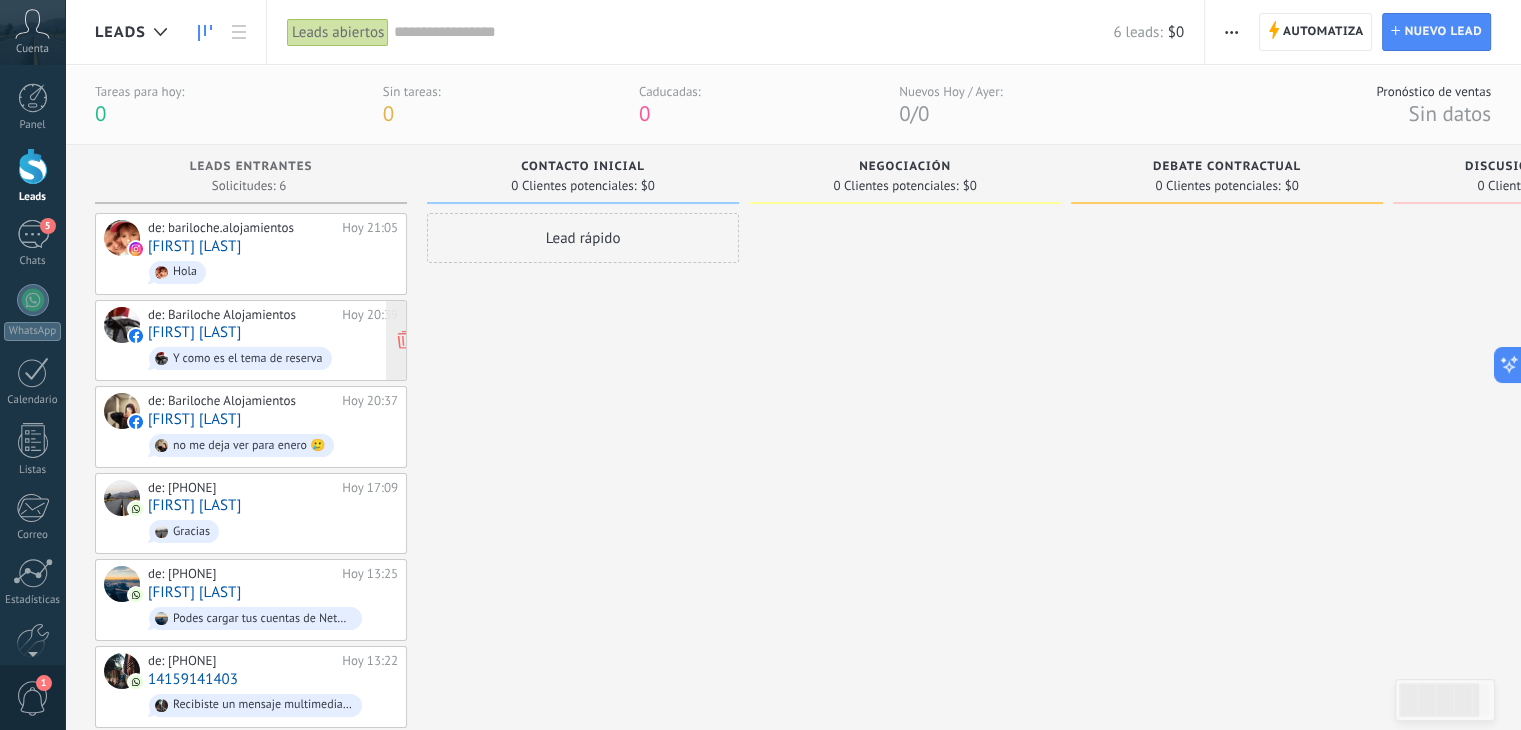 click on "[FIRST] [LAST]" at bounding box center (194, 332) 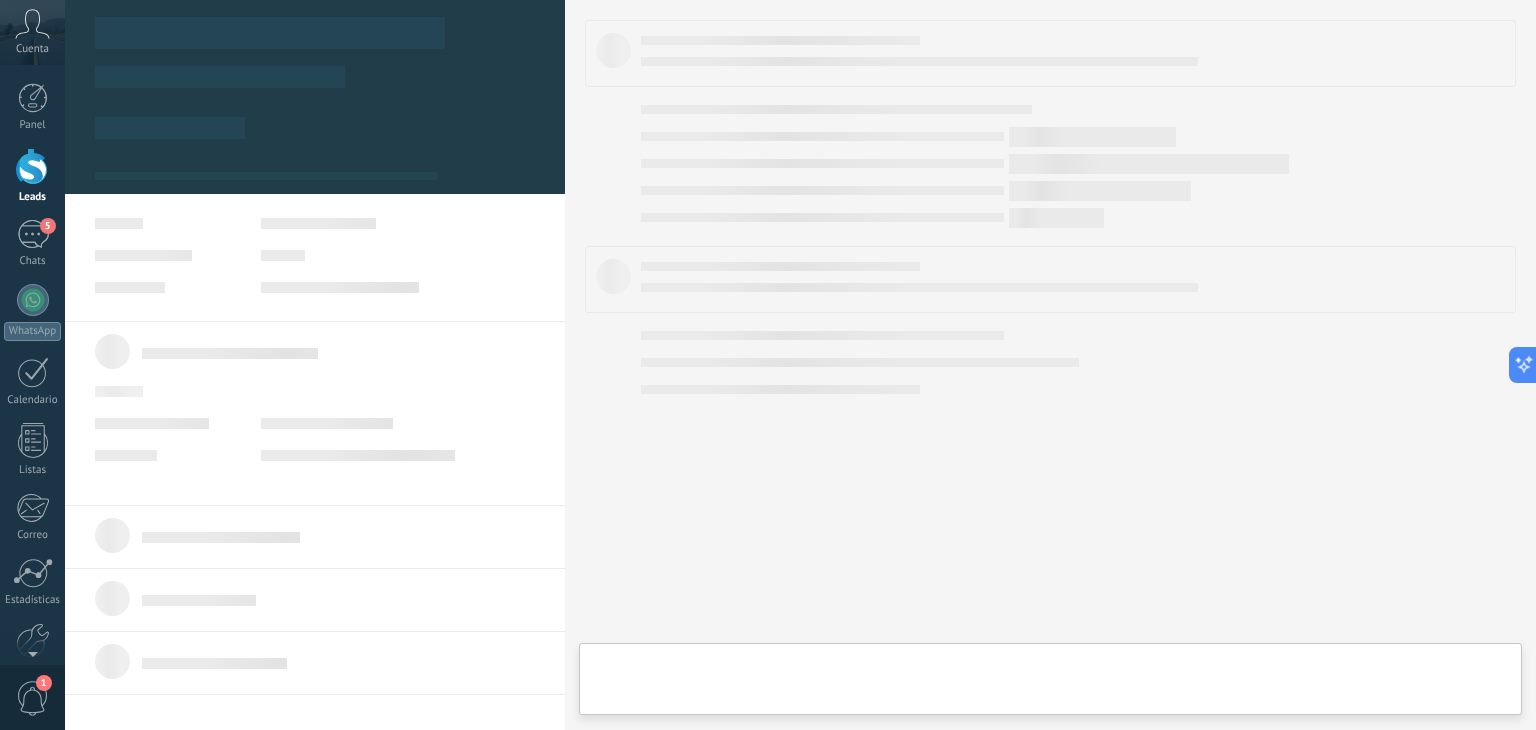 type on "**********" 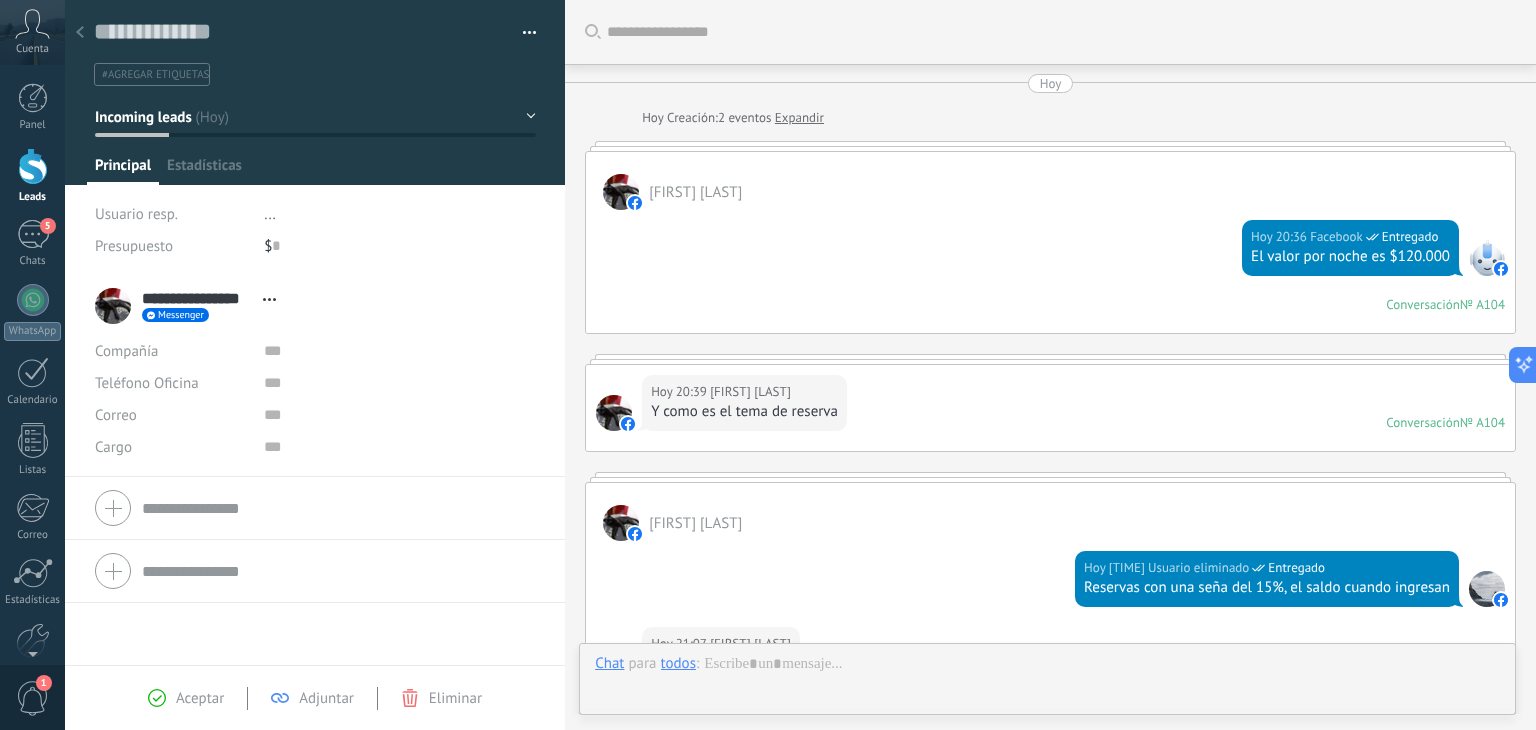 scroll, scrollTop: 29, scrollLeft: 0, axis: vertical 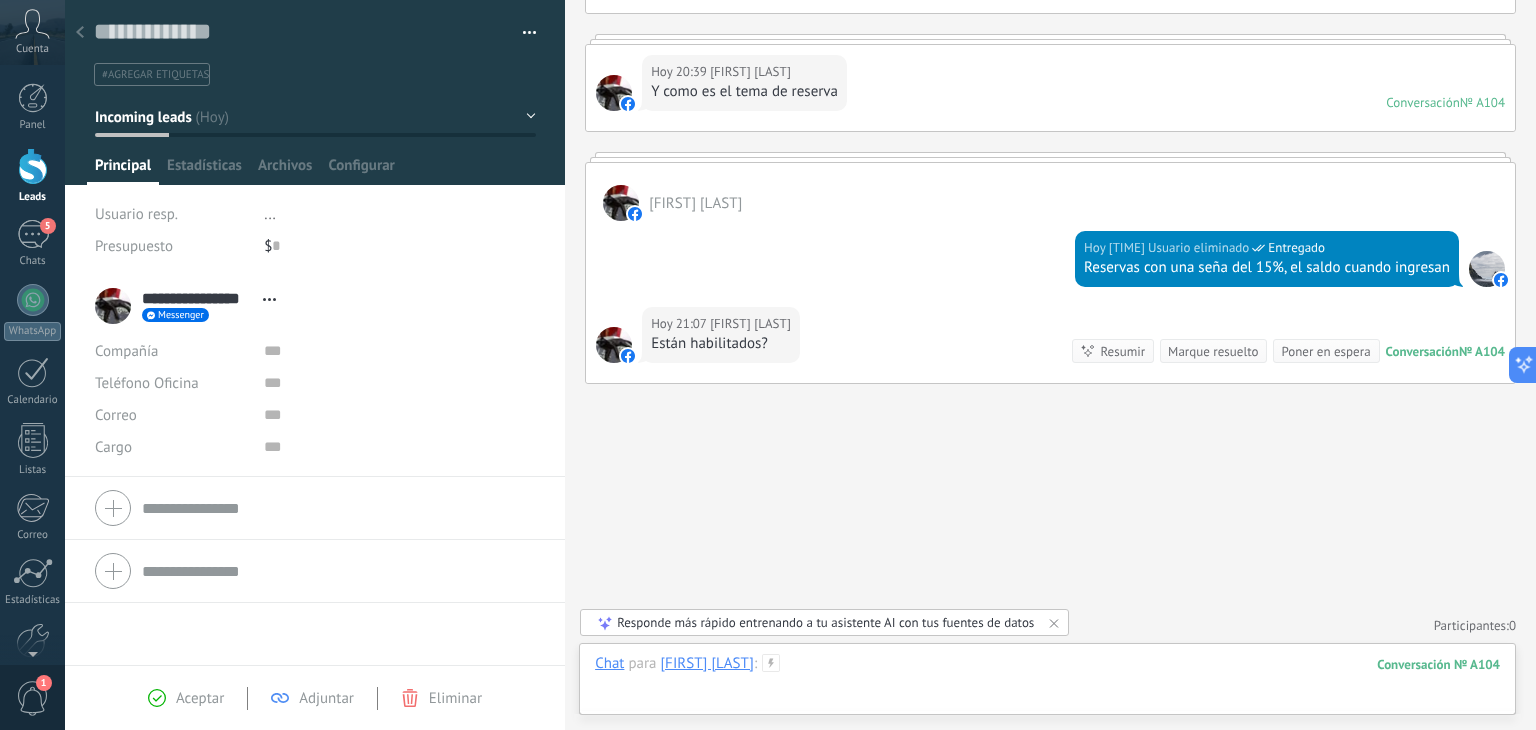 click at bounding box center [1047, 684] 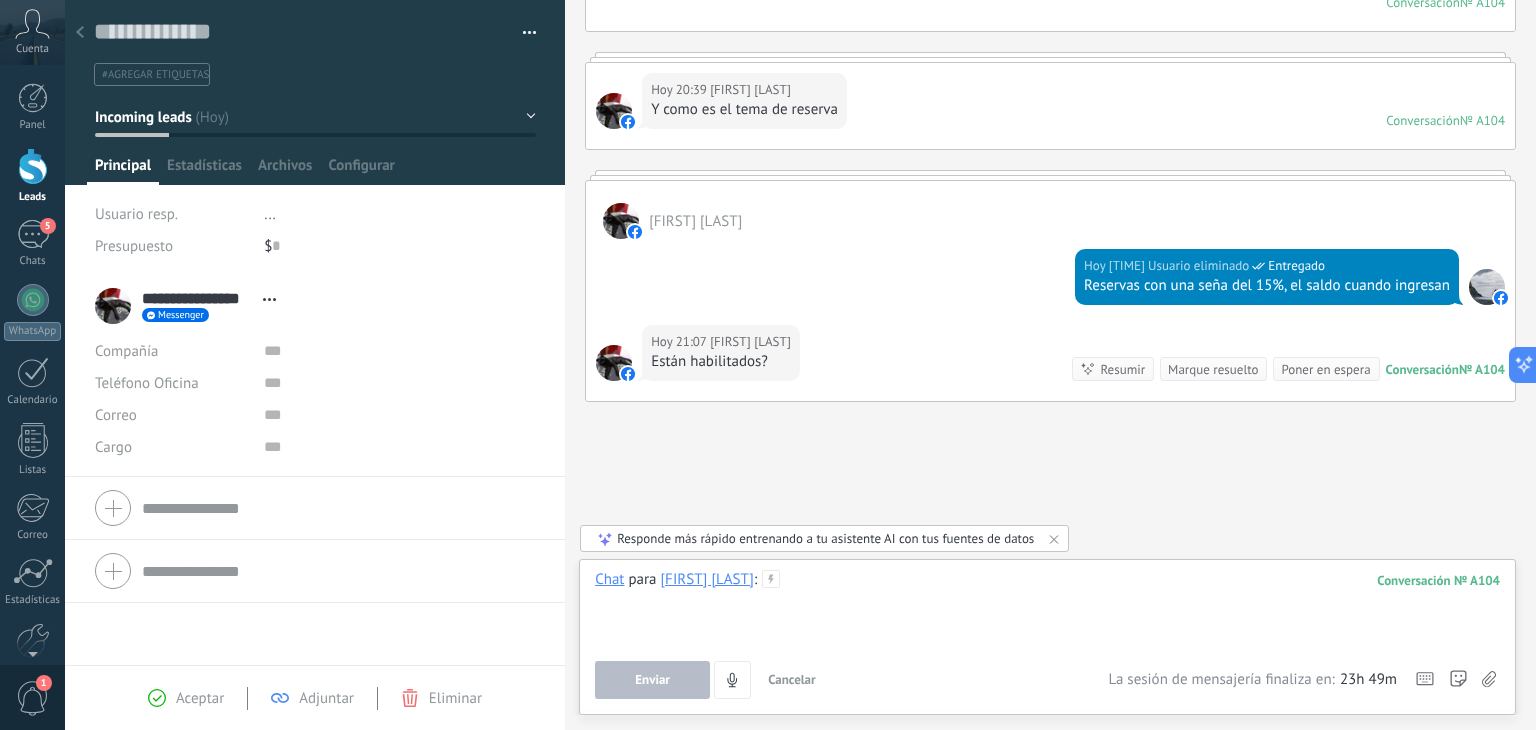 scroll, scrollTop: 320, scrollLeft: 0, axis: vertical 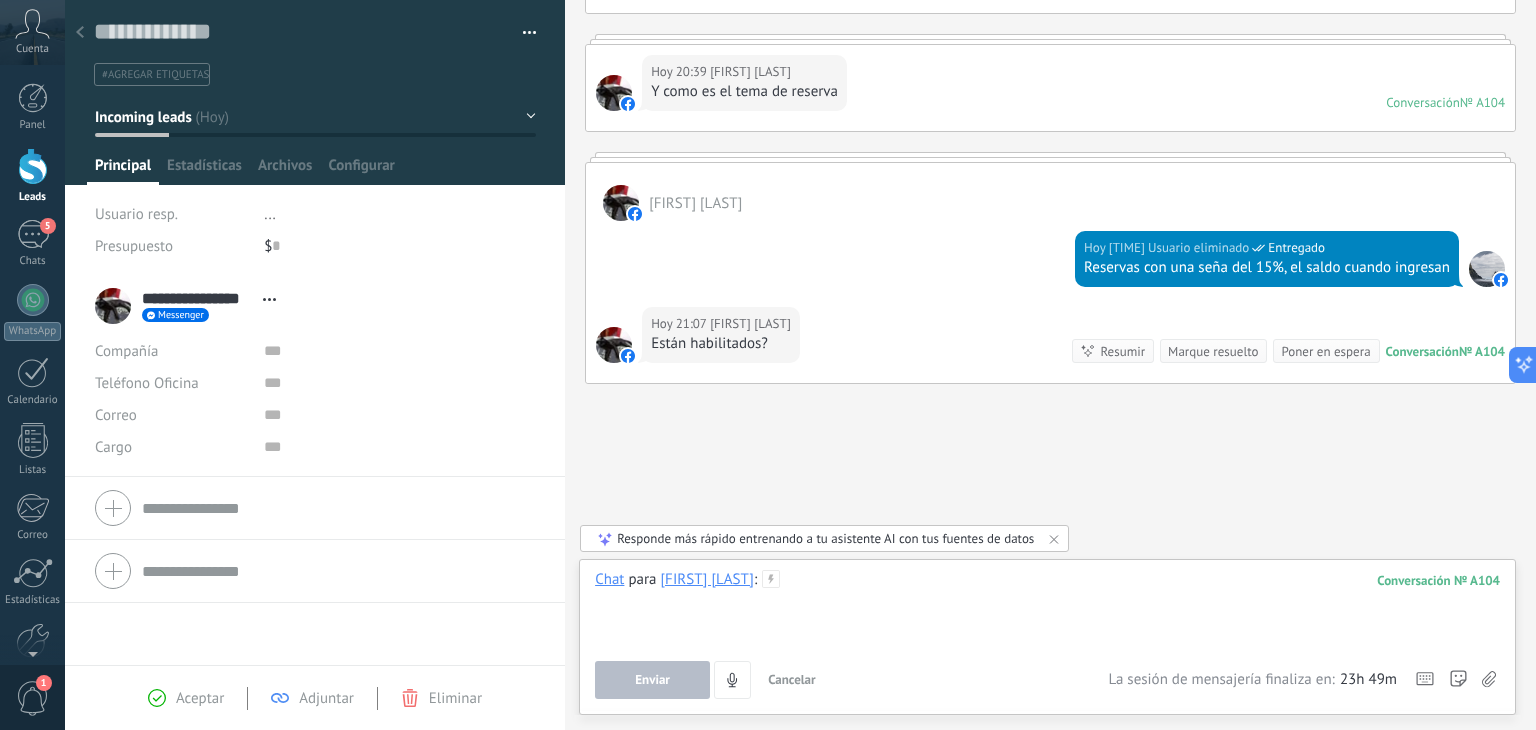 type 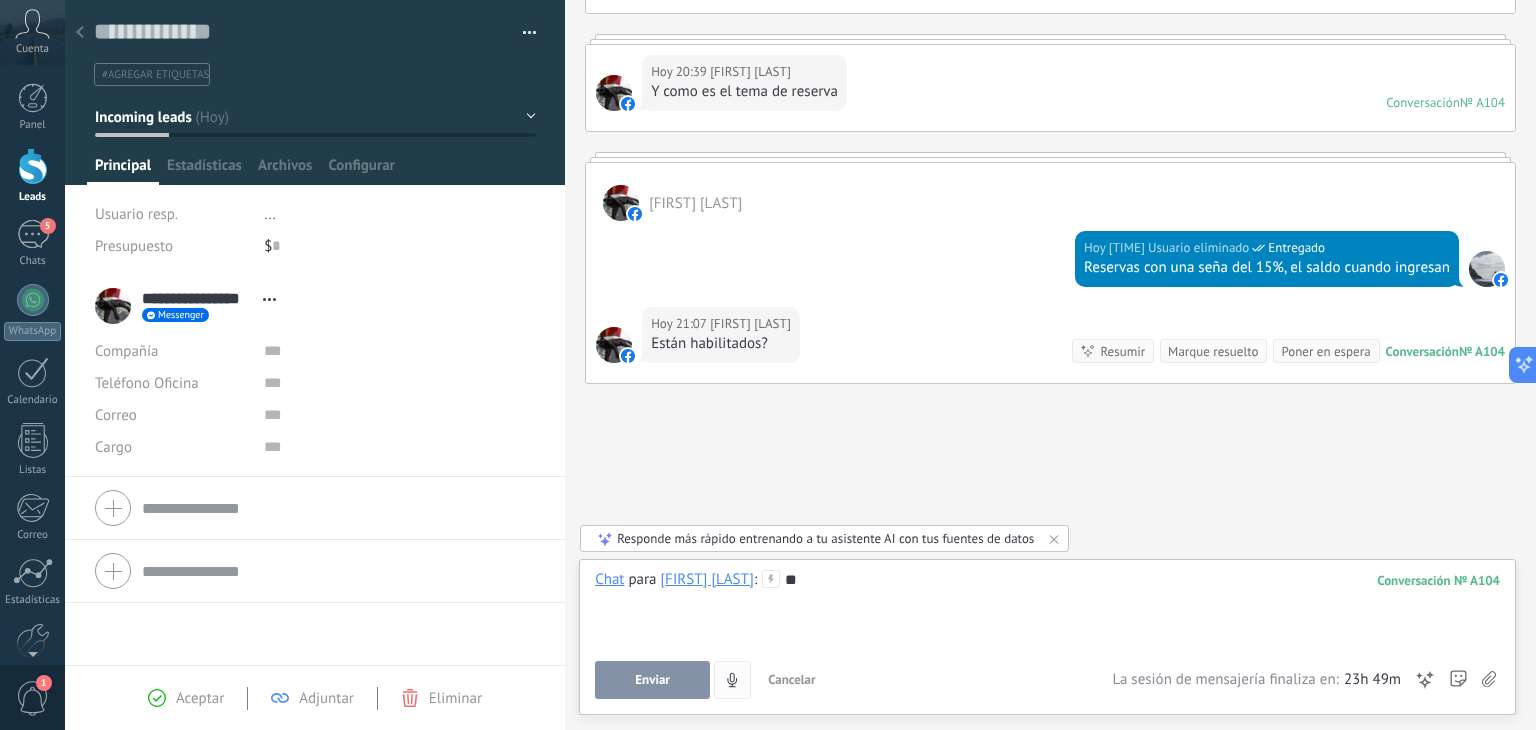 click on "Enviar" at bounding box center (652, 680) 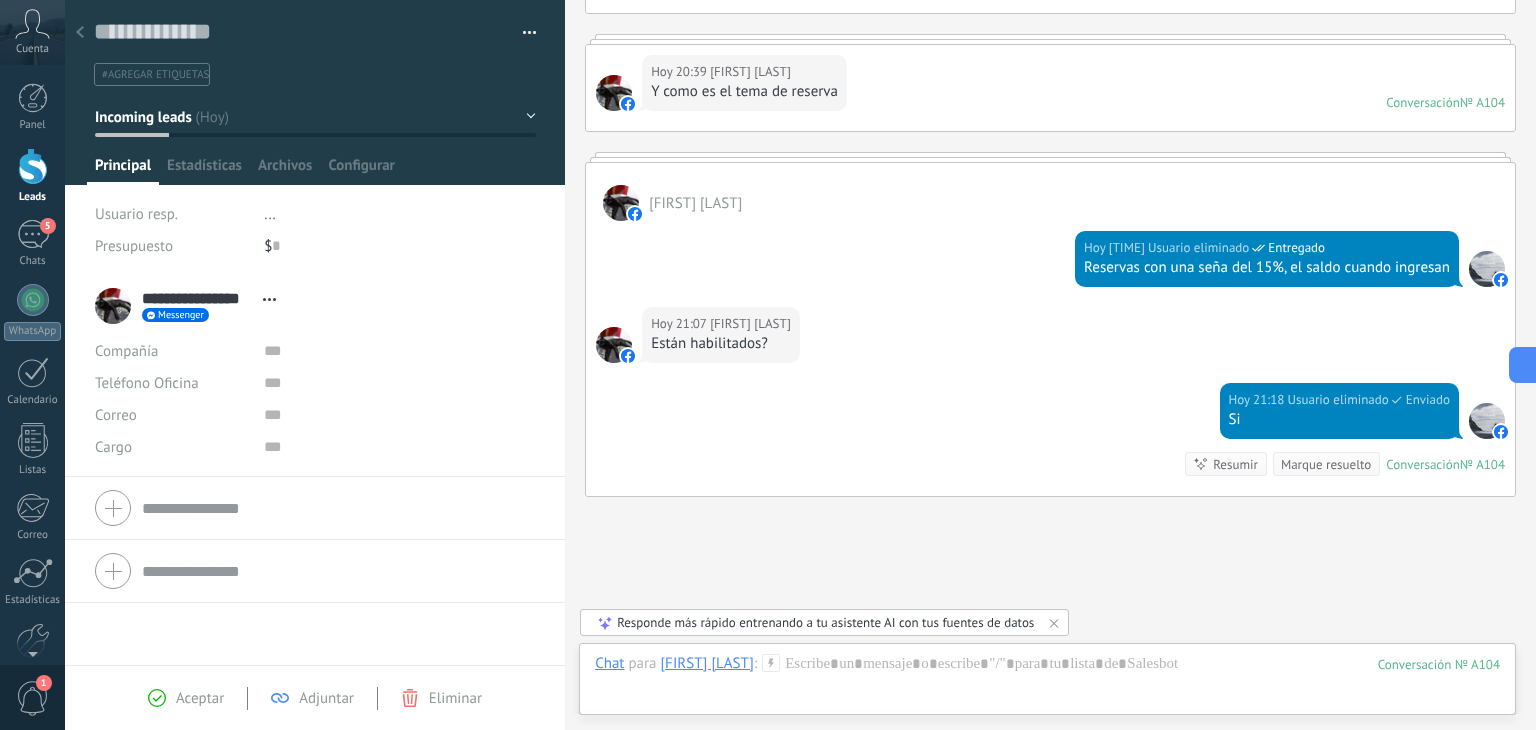 scroll, scrollTop: 433, scrollLeft: 0, axis: vertical 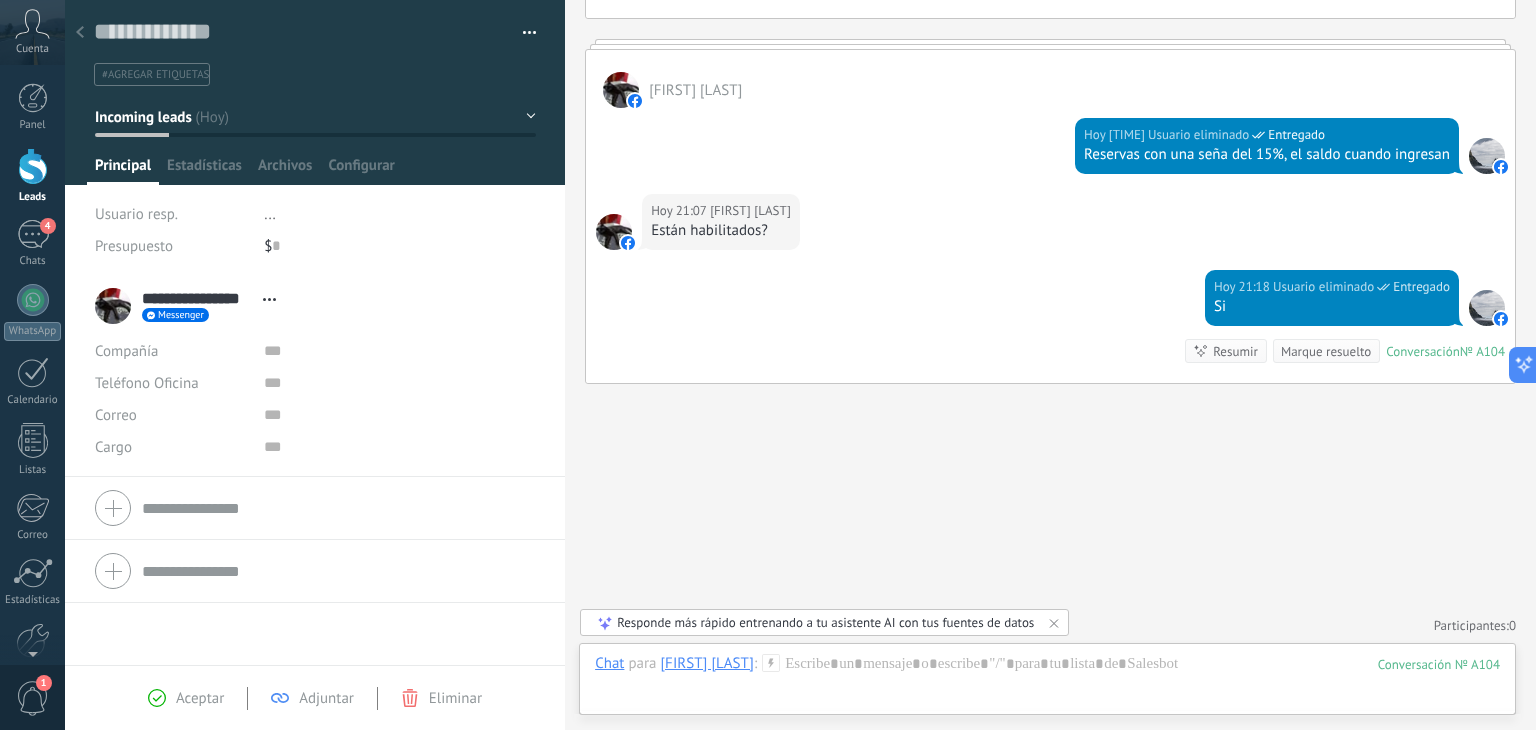 click 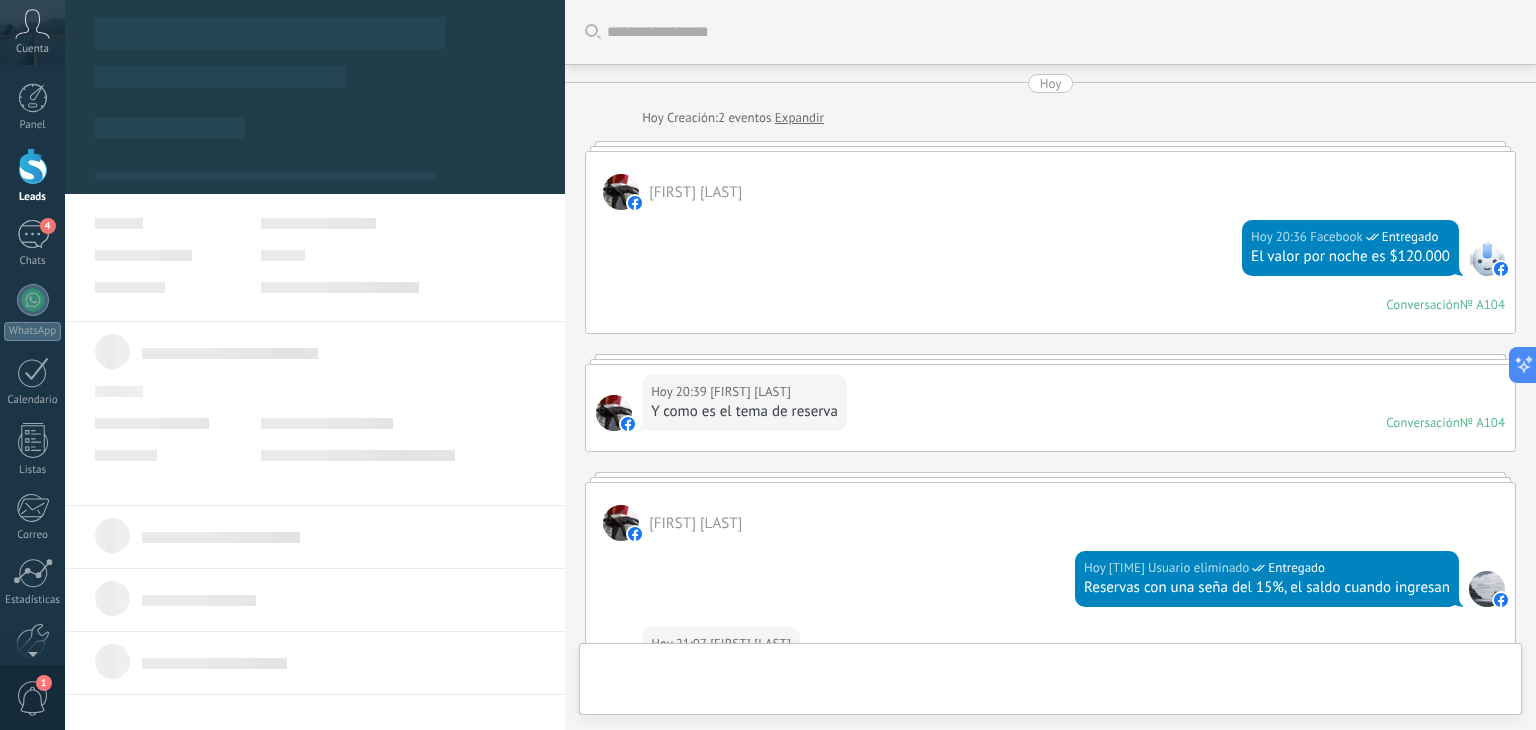 scroll, scrollTop: 433, scrollLeft: 0, axis: vertical 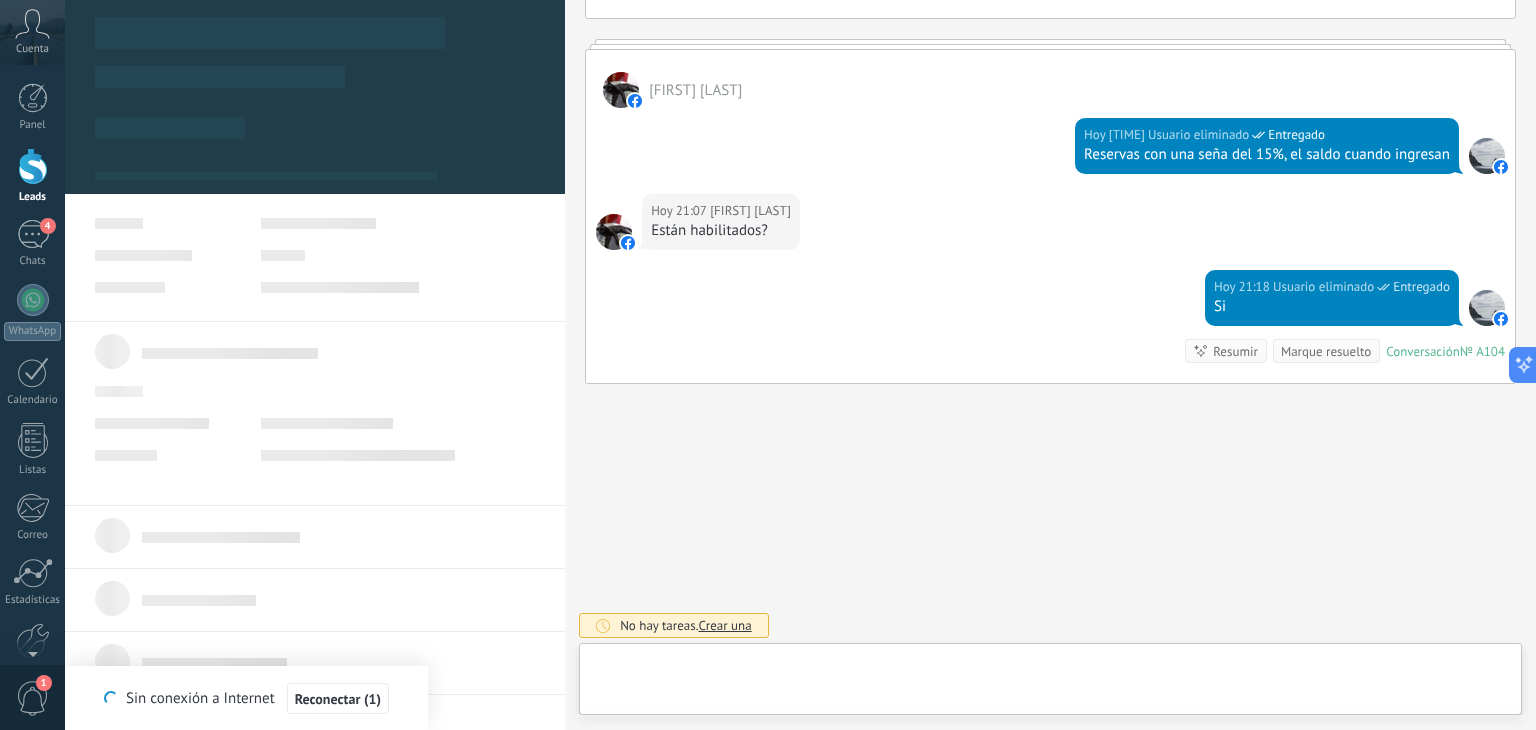 type on "*******" 